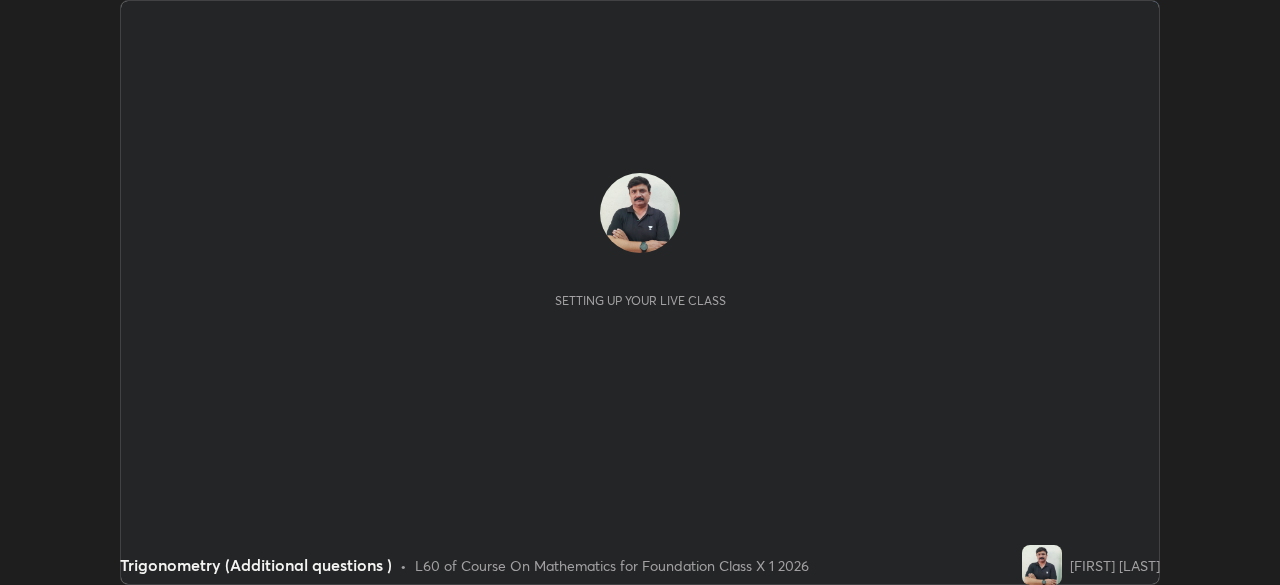 scroll, scrollTop: 0, scrollLeft: 0, axis: both 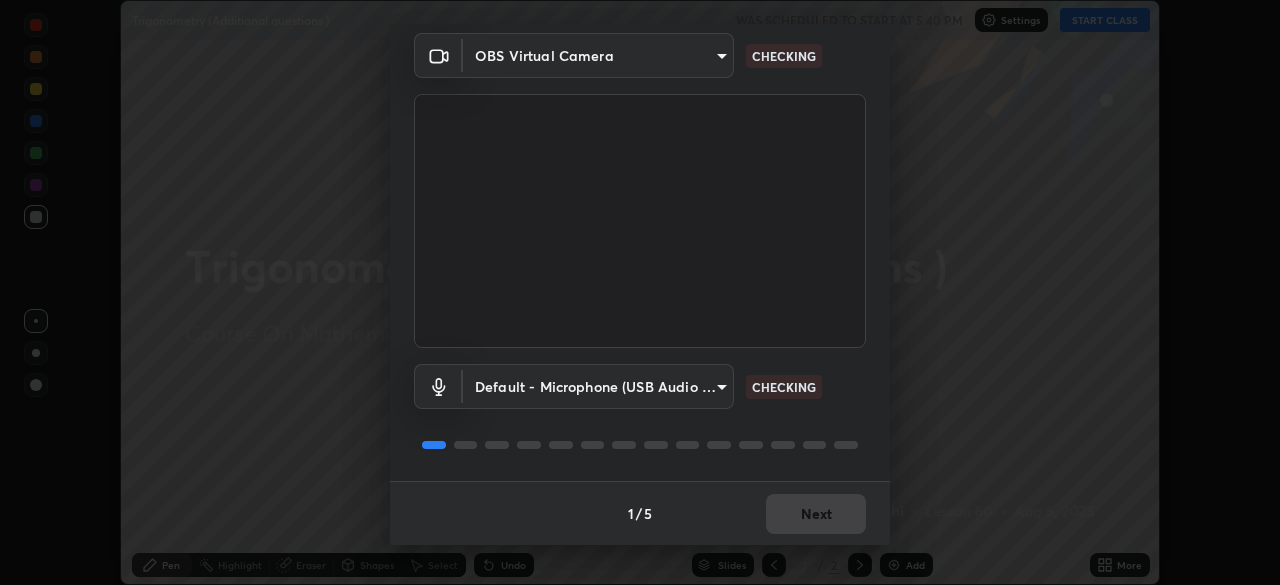 click on "CHECKING" at bounding box center (784, 387) 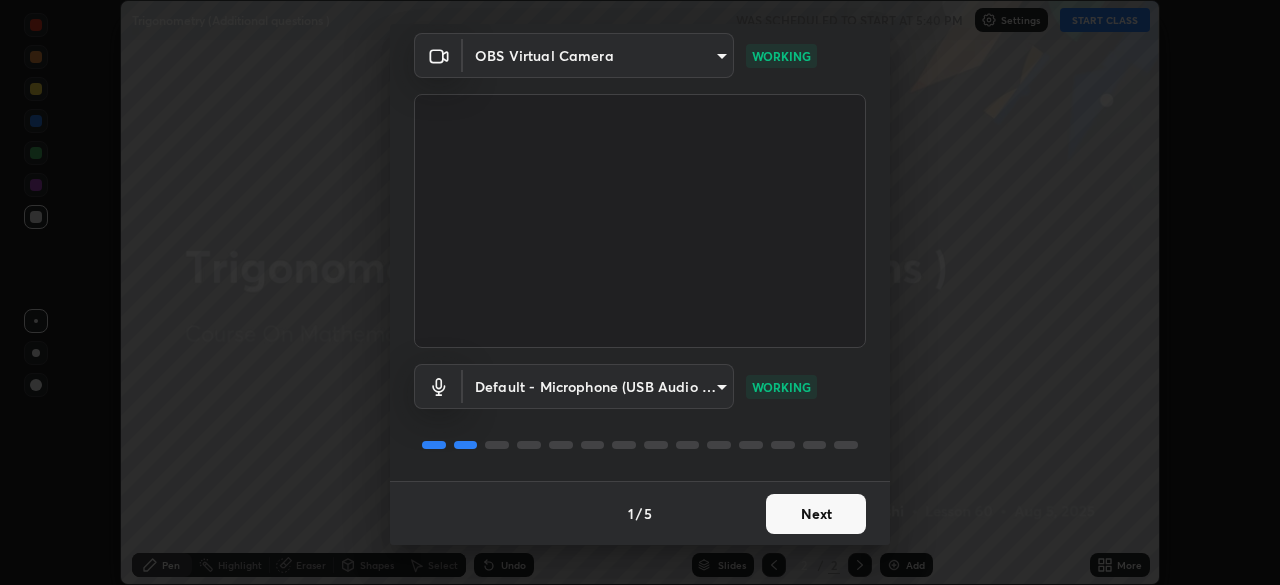 click on "Next" at bounding box center [816, 514] 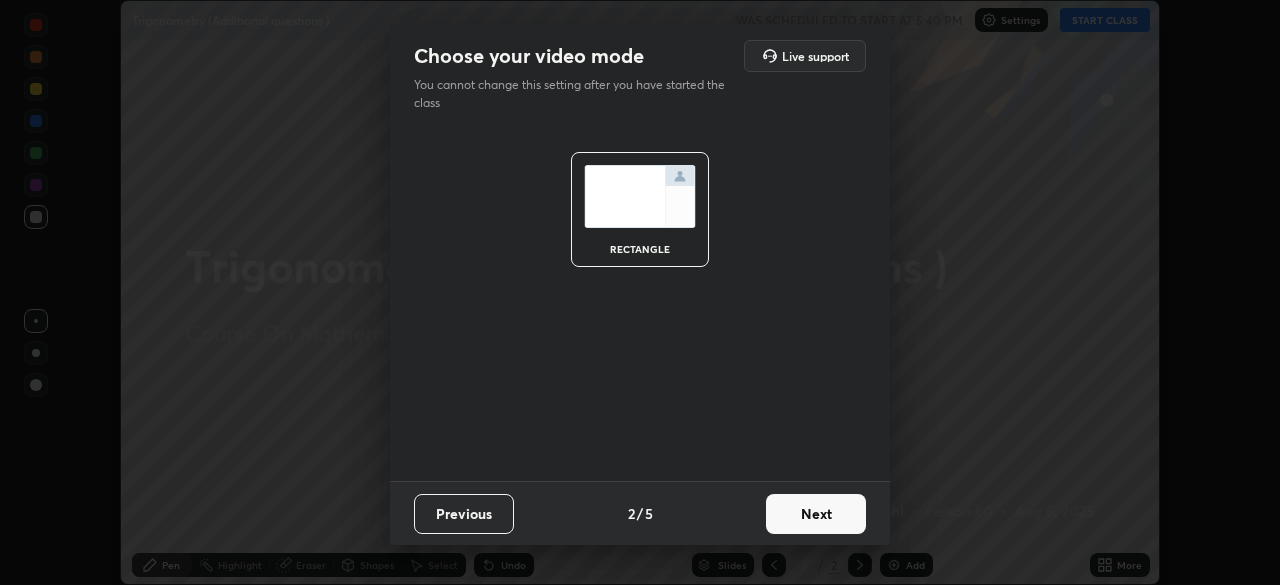 scroll, scrollTop: 0, scrollLeft: 0, axis: both 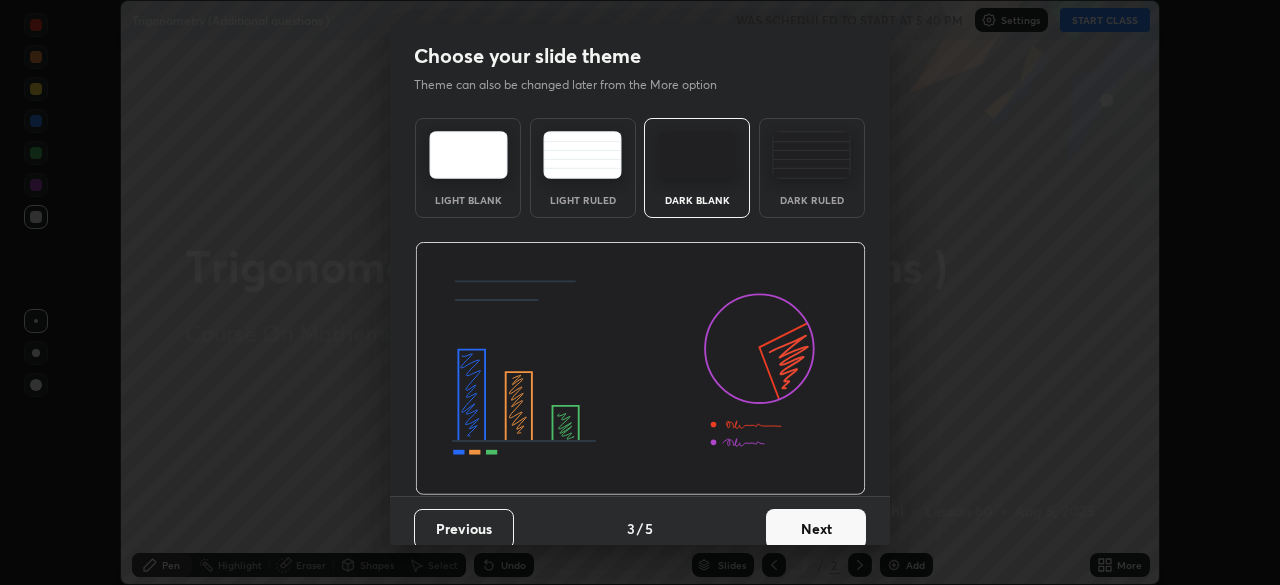 click on "Next" at bounding box center (816, 529) 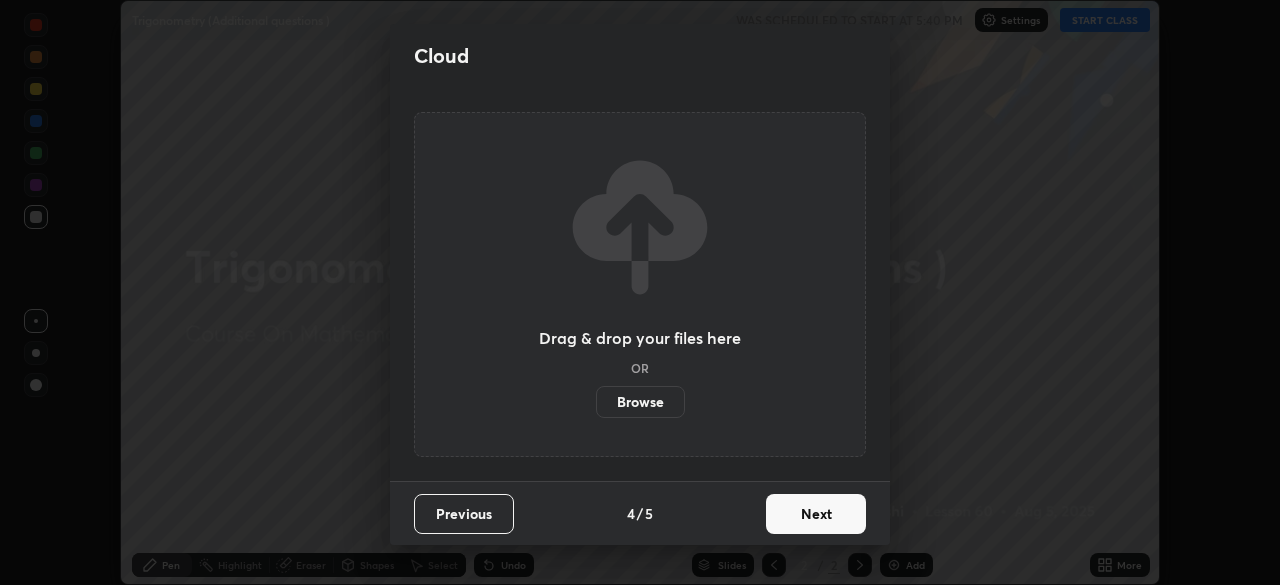 click on "Next" at bounding box center [816, 514] 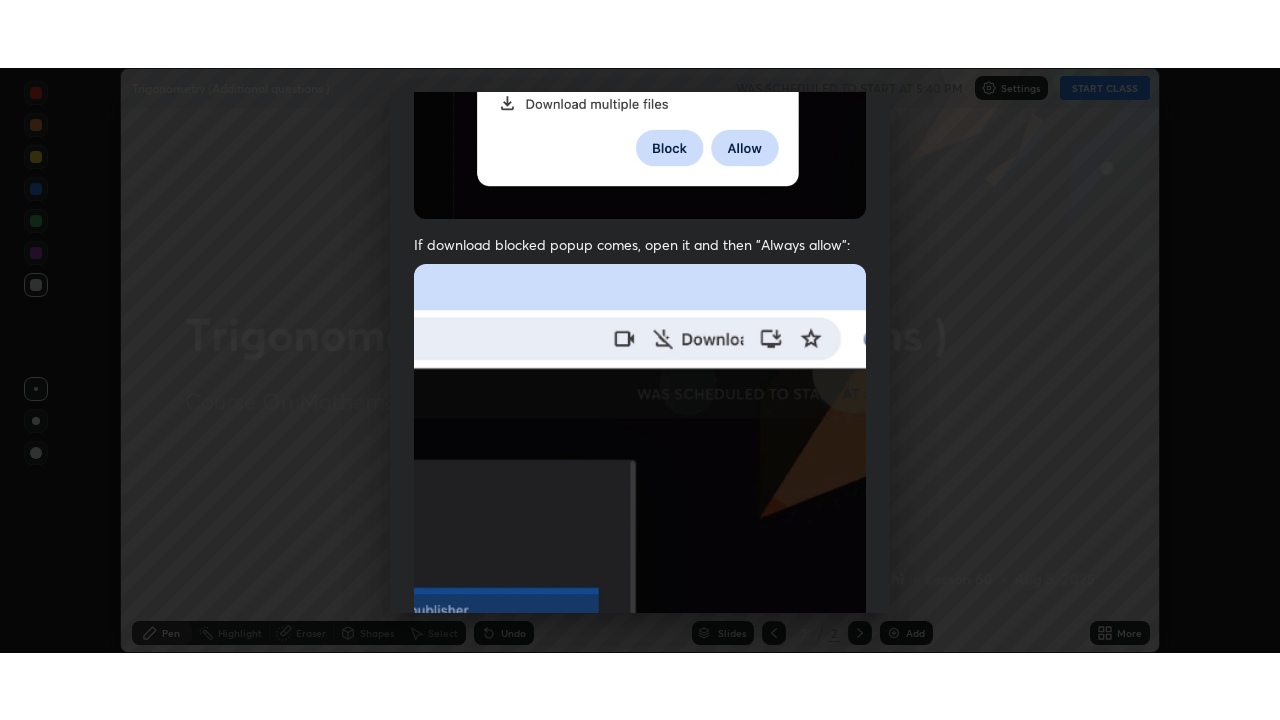 scroll, scrollTop: 479, scrollLeft: 0, axis: vertical 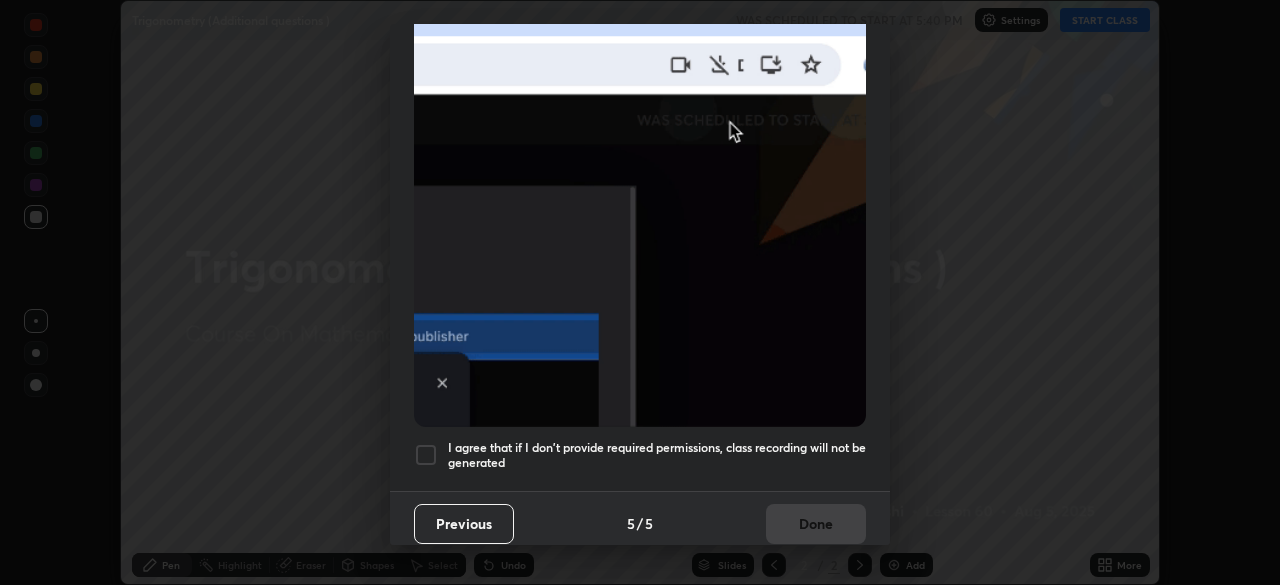 click at bounding box center [426, 455] 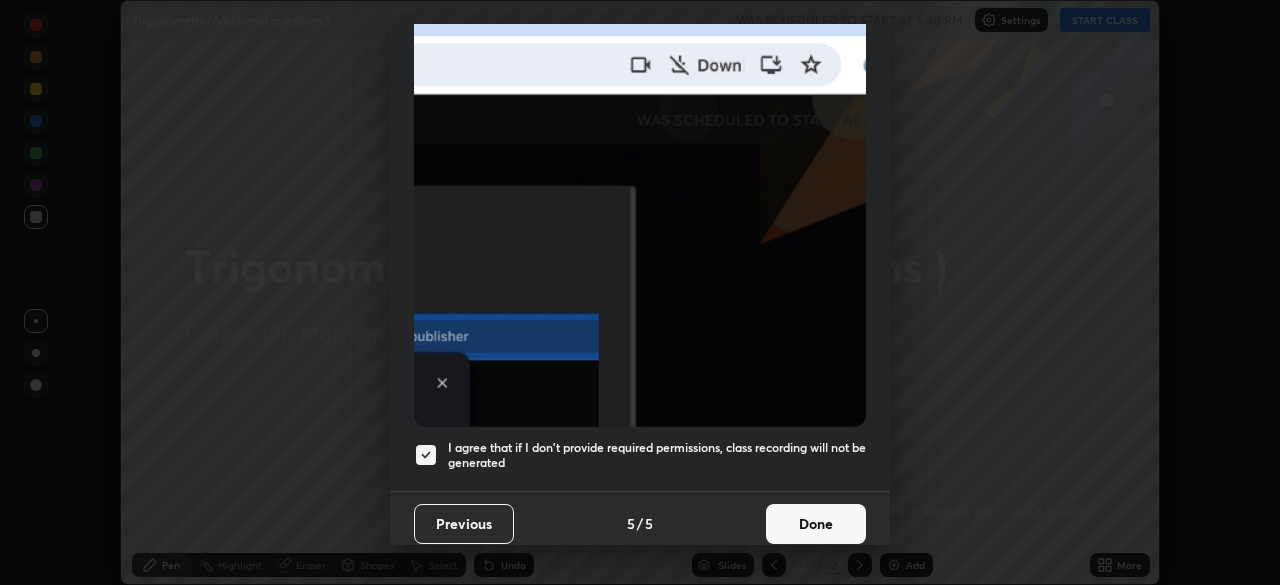 click on "Done" at bounding box center (816, 524) 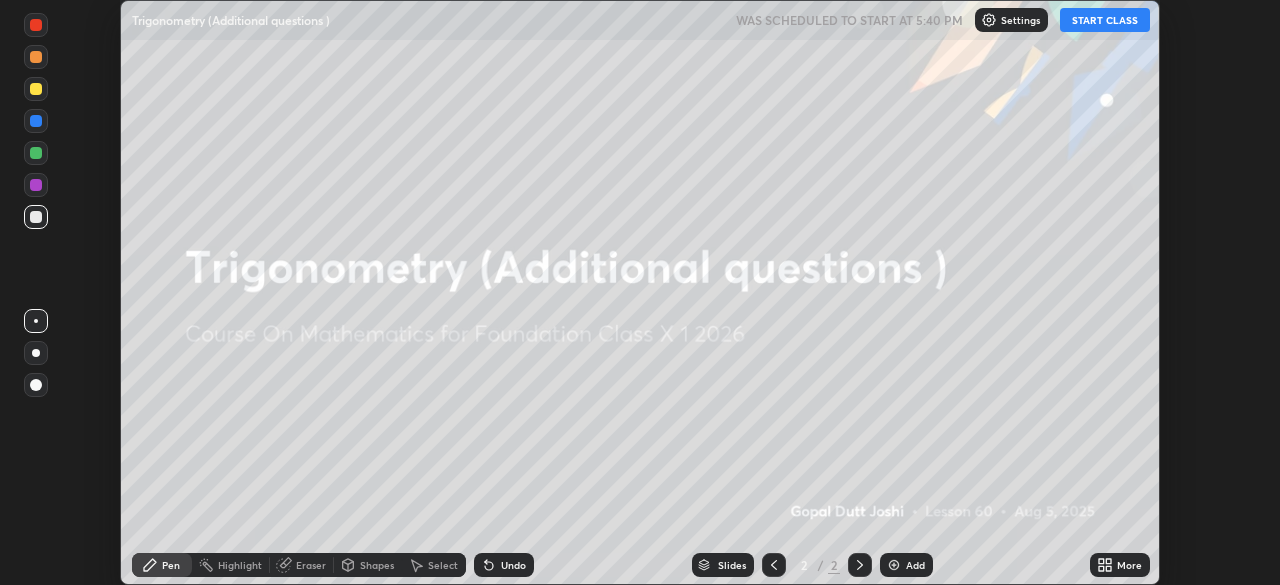 click on "START CLASS" at bounding box center [1105, 20] 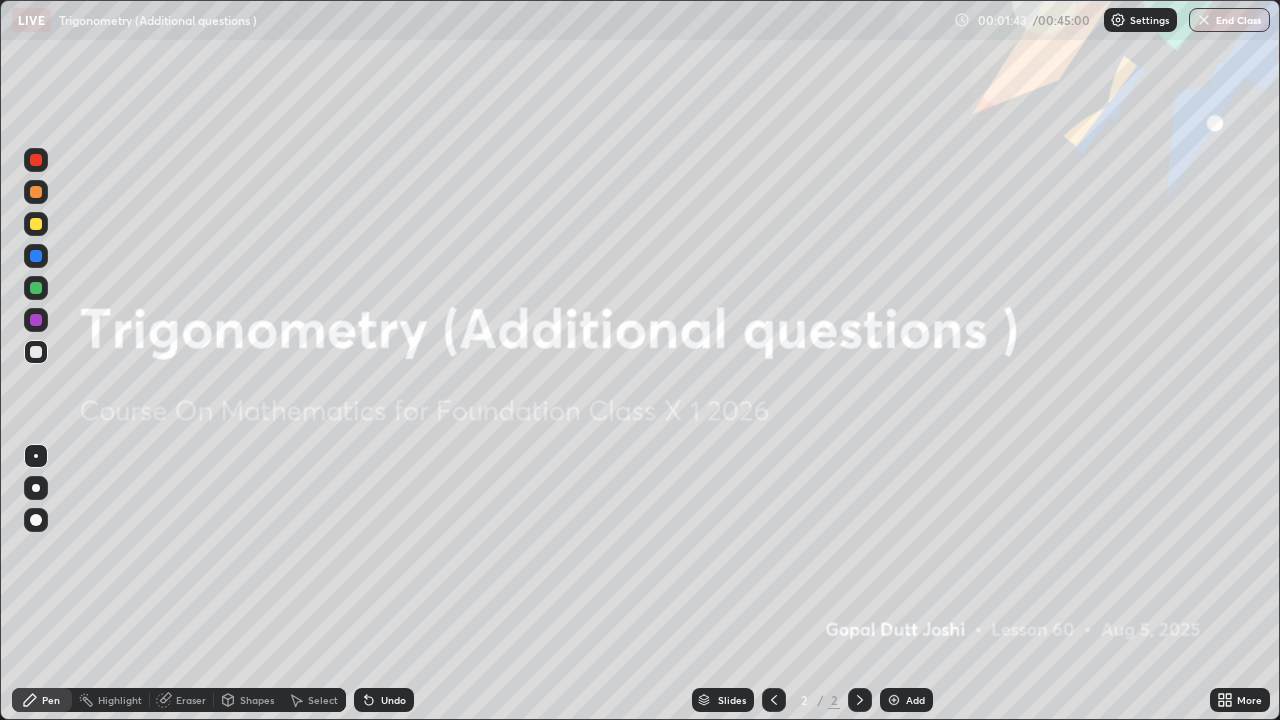 scroll, scrollTop: 99280, scrollLeft: 98720, axis: both 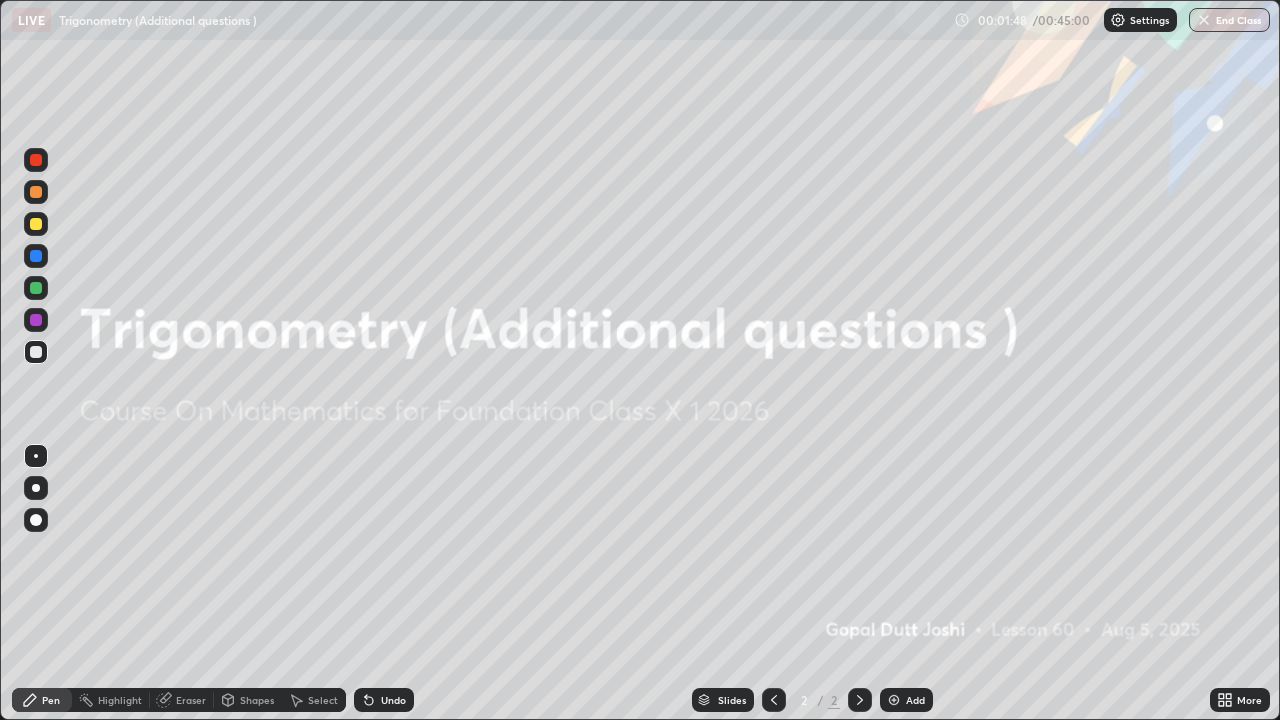 click at bounding box center (36, 288) 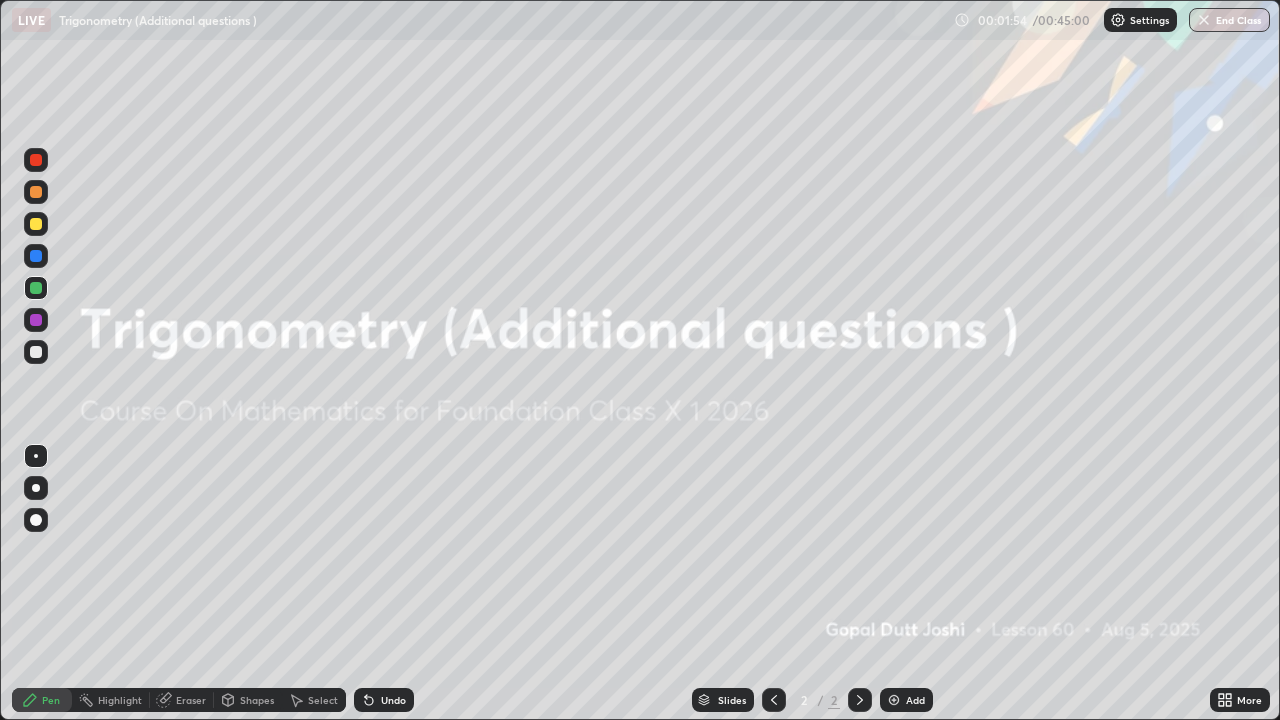 click on "Add" at bounding box center [906, 700] 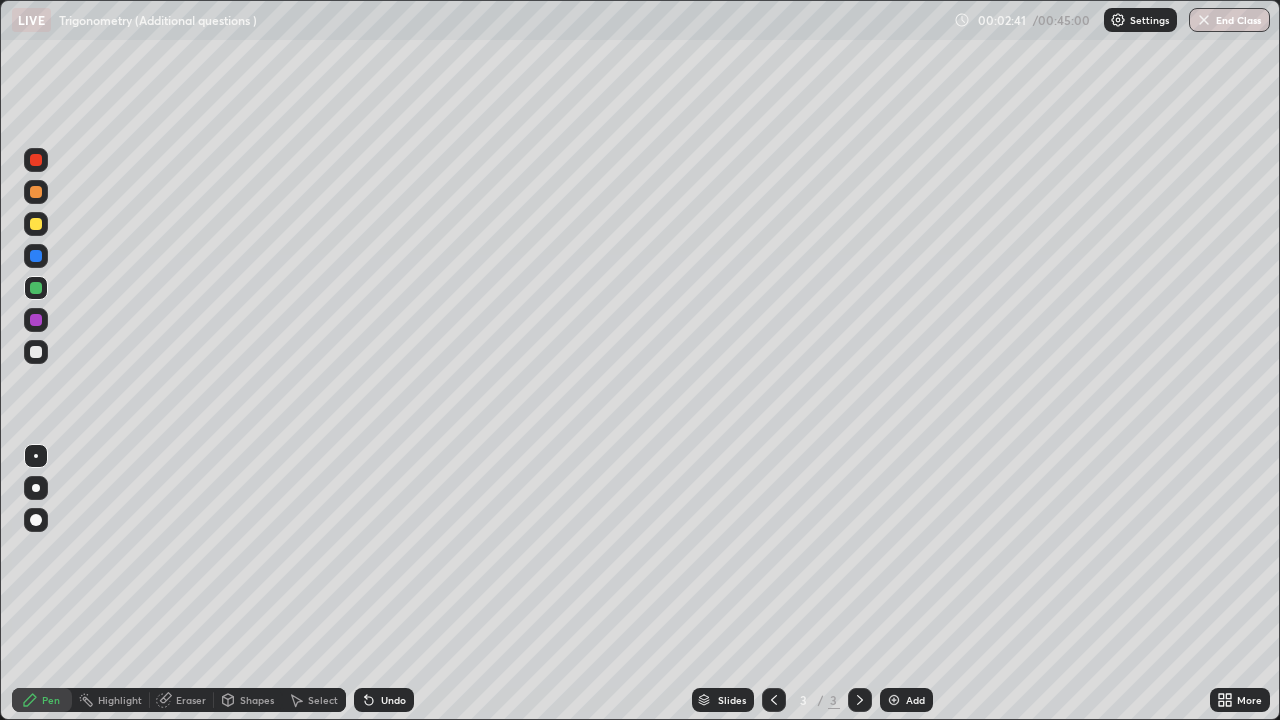 click on "Shapes" at bounding box center (257, 700) 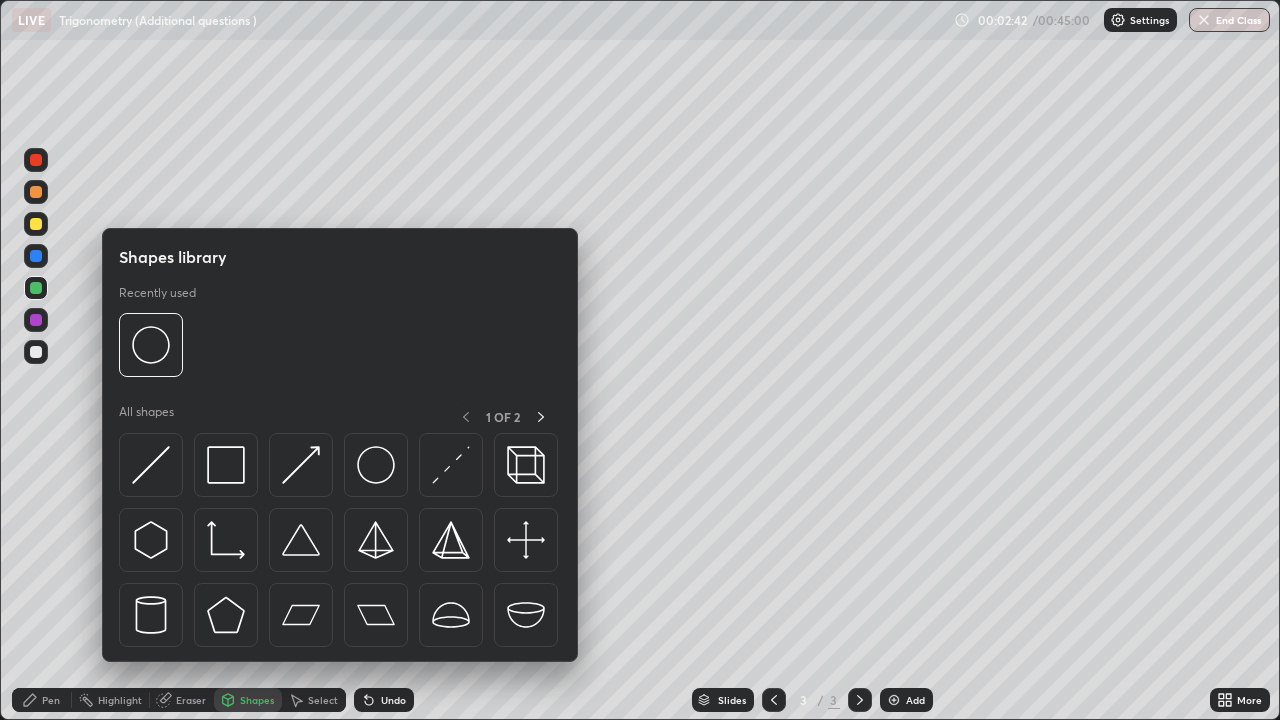 click on "Shapes" at bounding box center (248, 700) 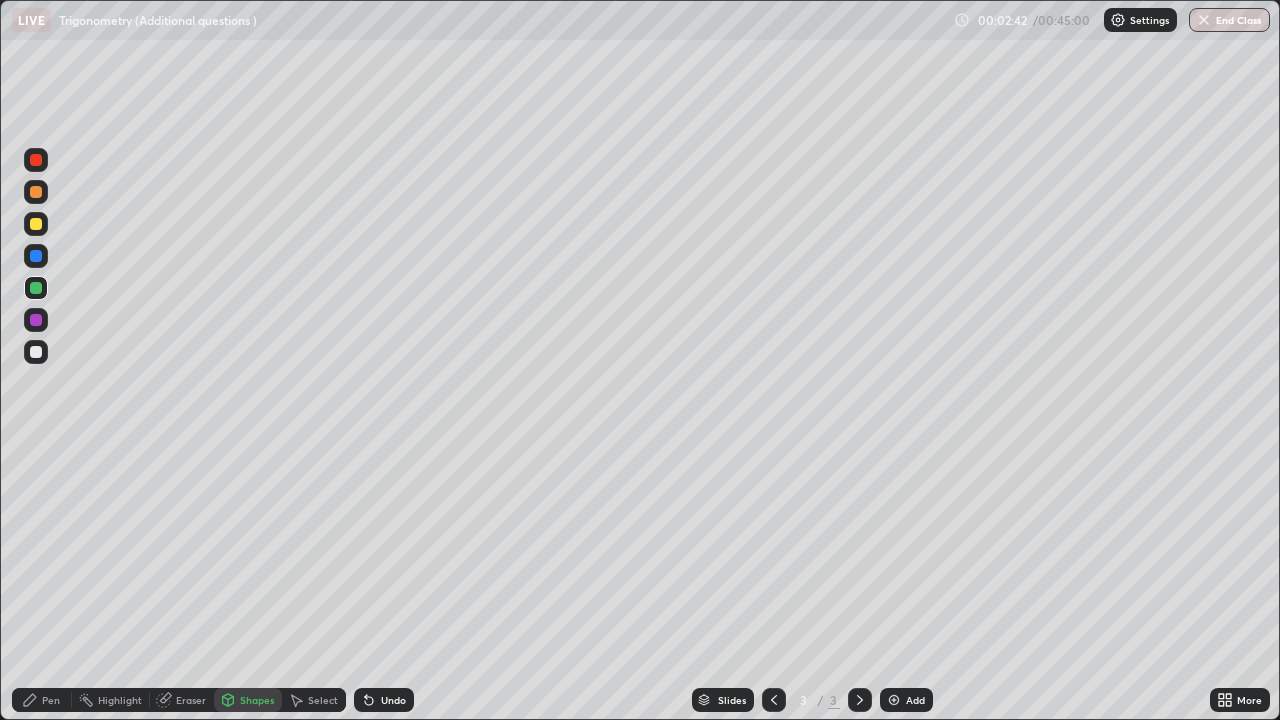 click on "Shapes" at bounding box center [257, 700] 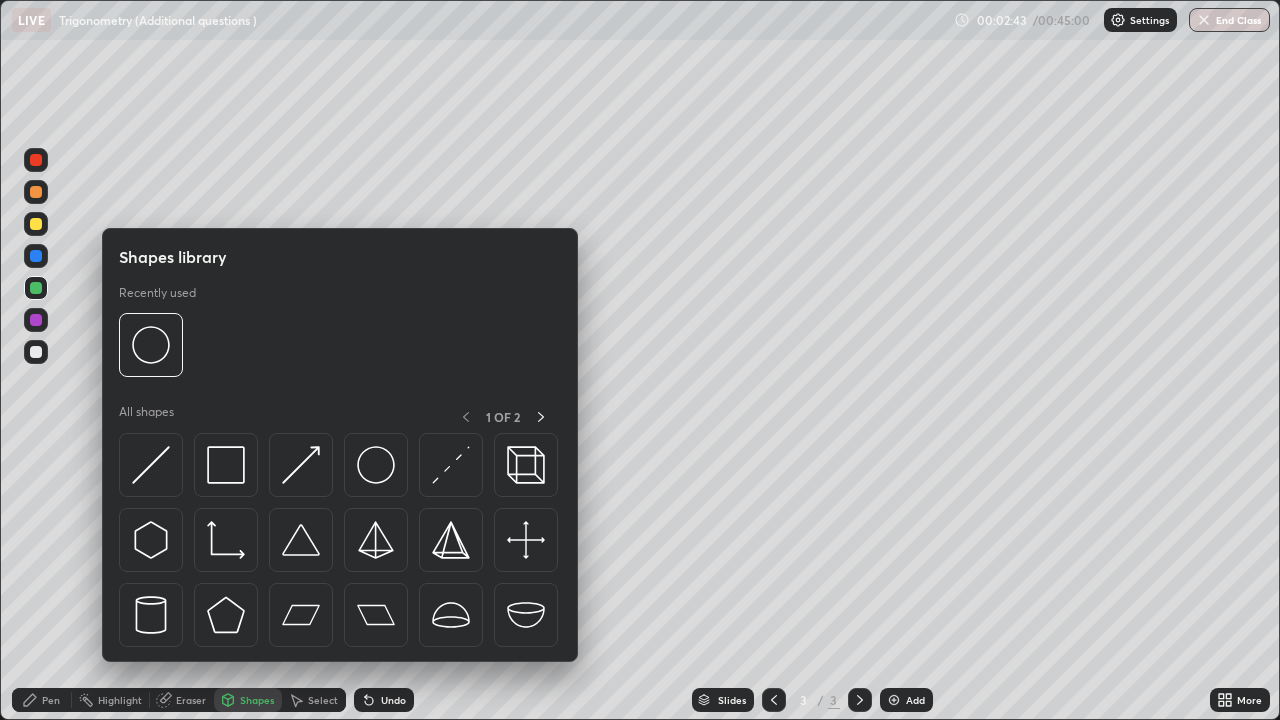 click on "Shapes" at bounding box center (257, 700) 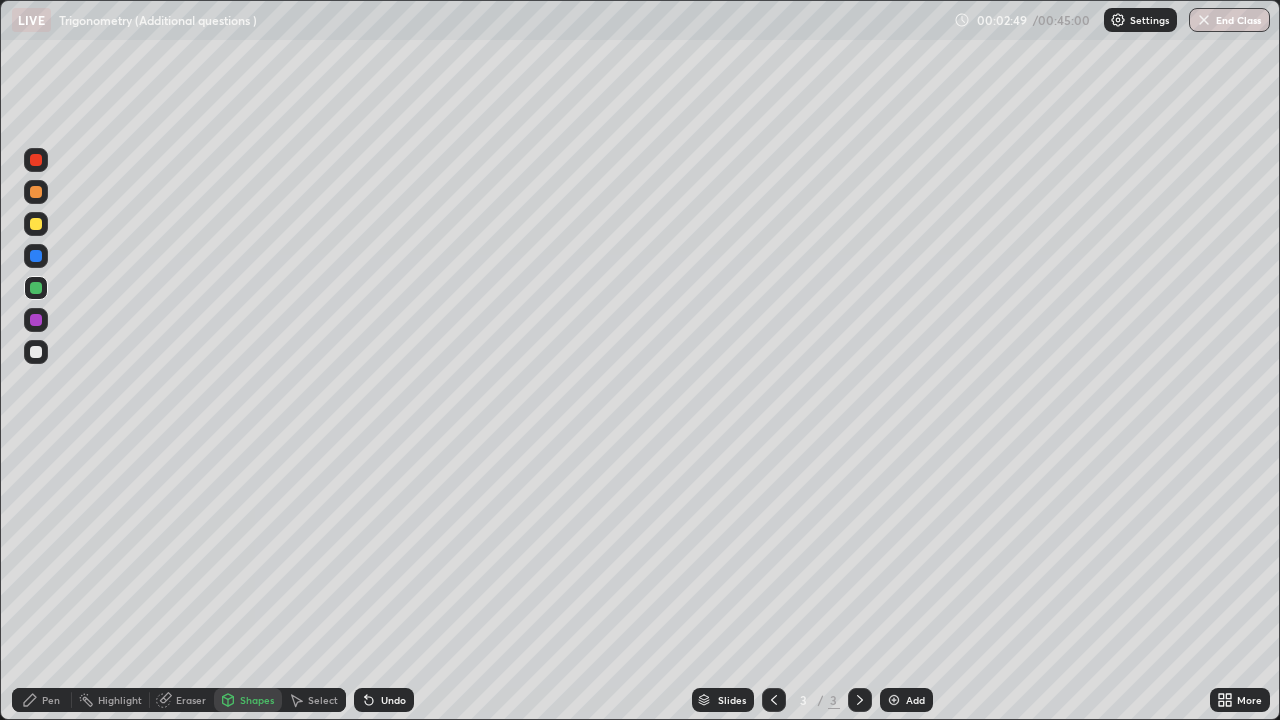 click 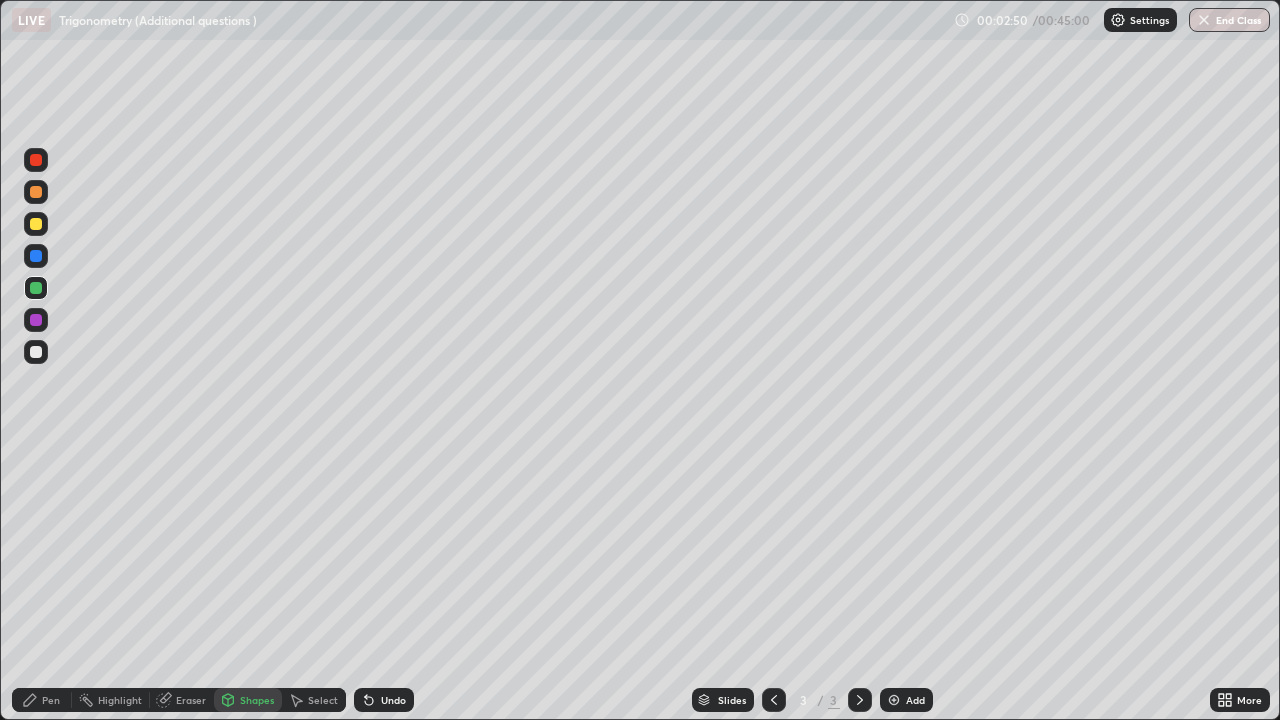 click 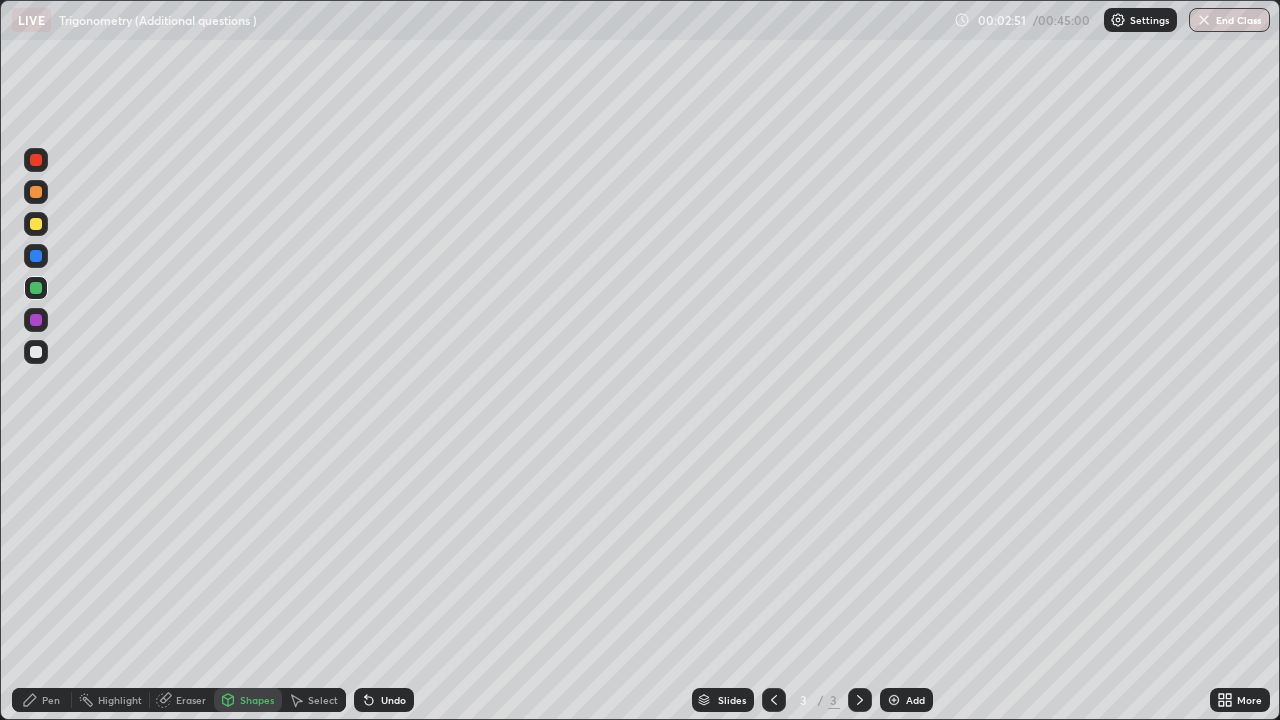 click on "Undo" at bounding box center (393, 700) 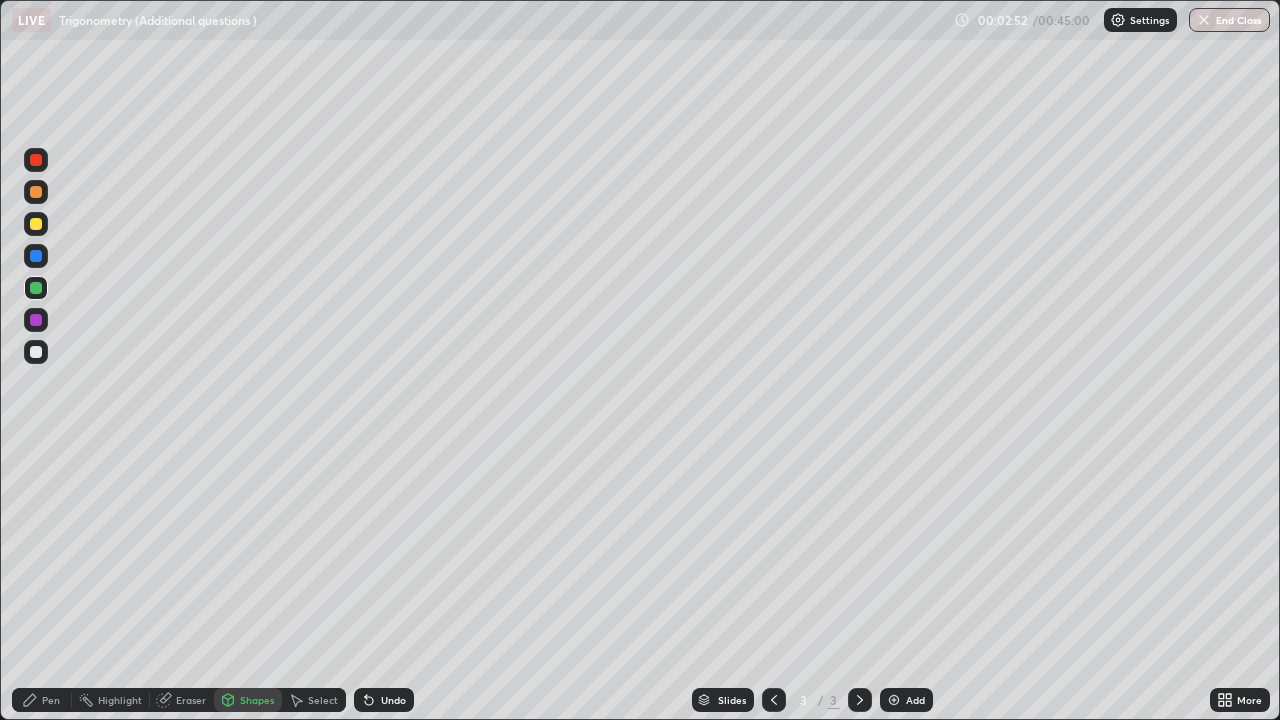 click on "Undo" at bounding box center [393, 700] 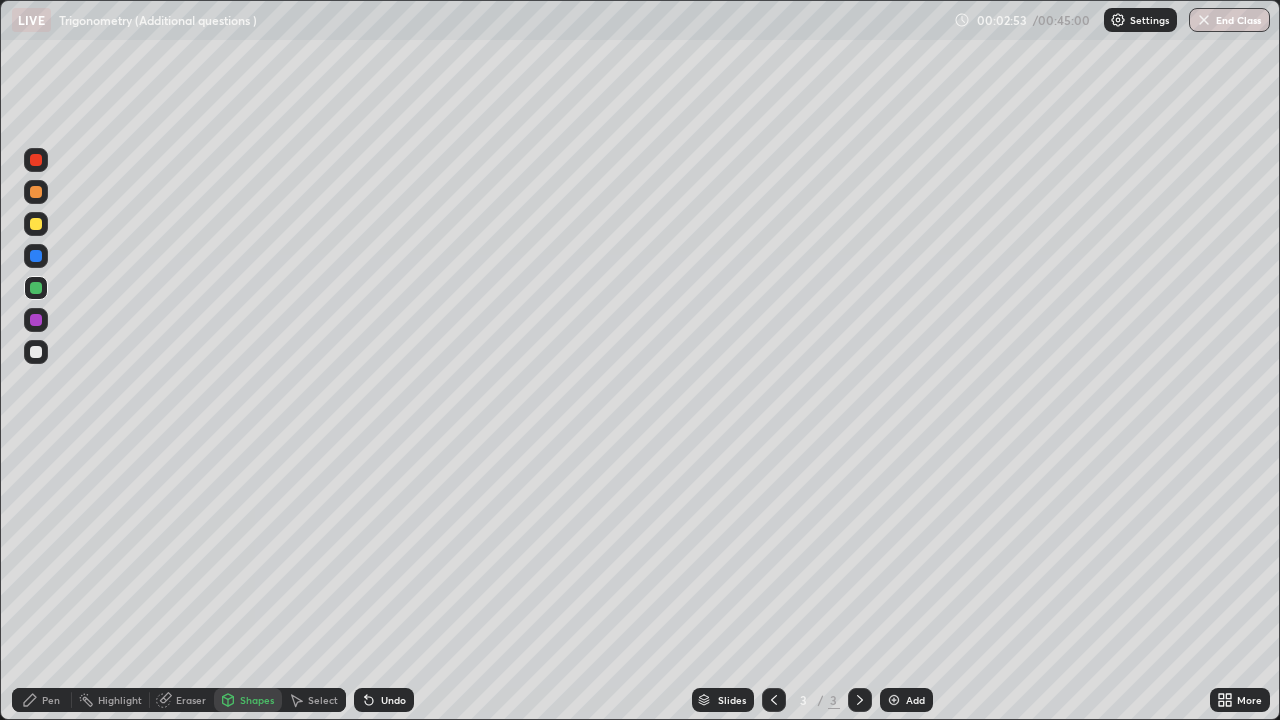 click on "Undo" at bounding box center [384, 700] 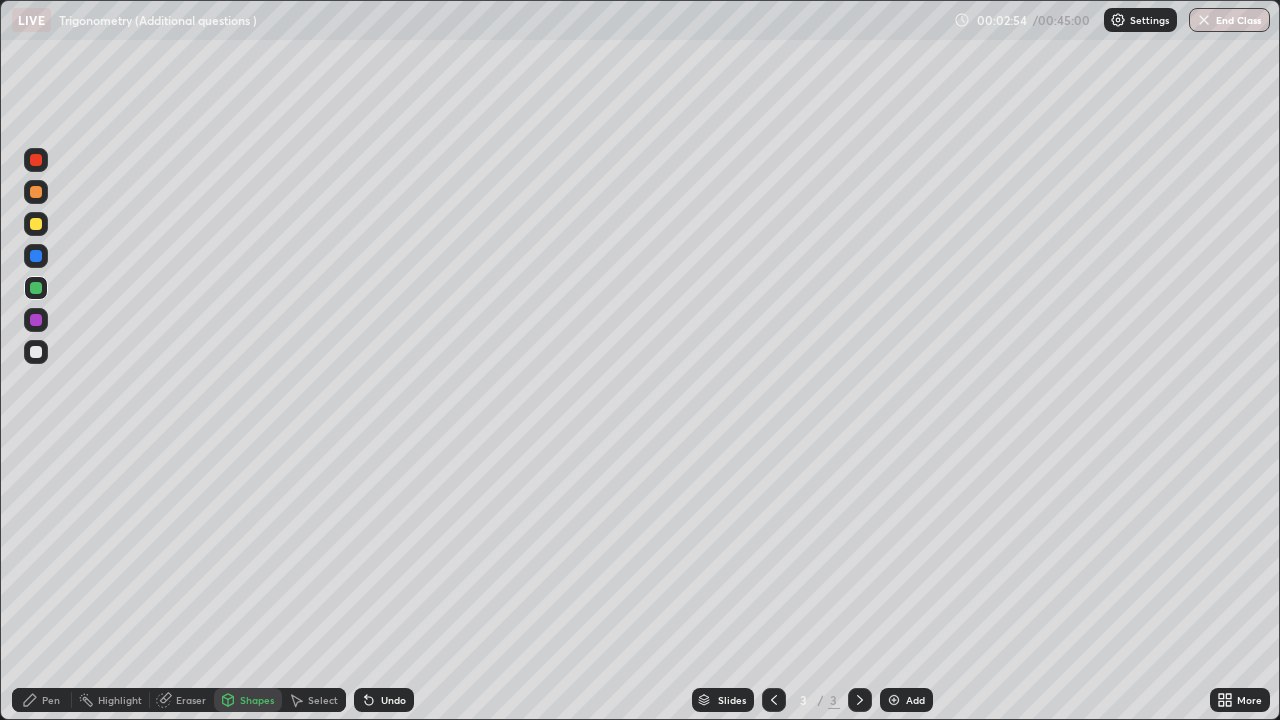 click on "Undo" at bounding box center [393, 700] 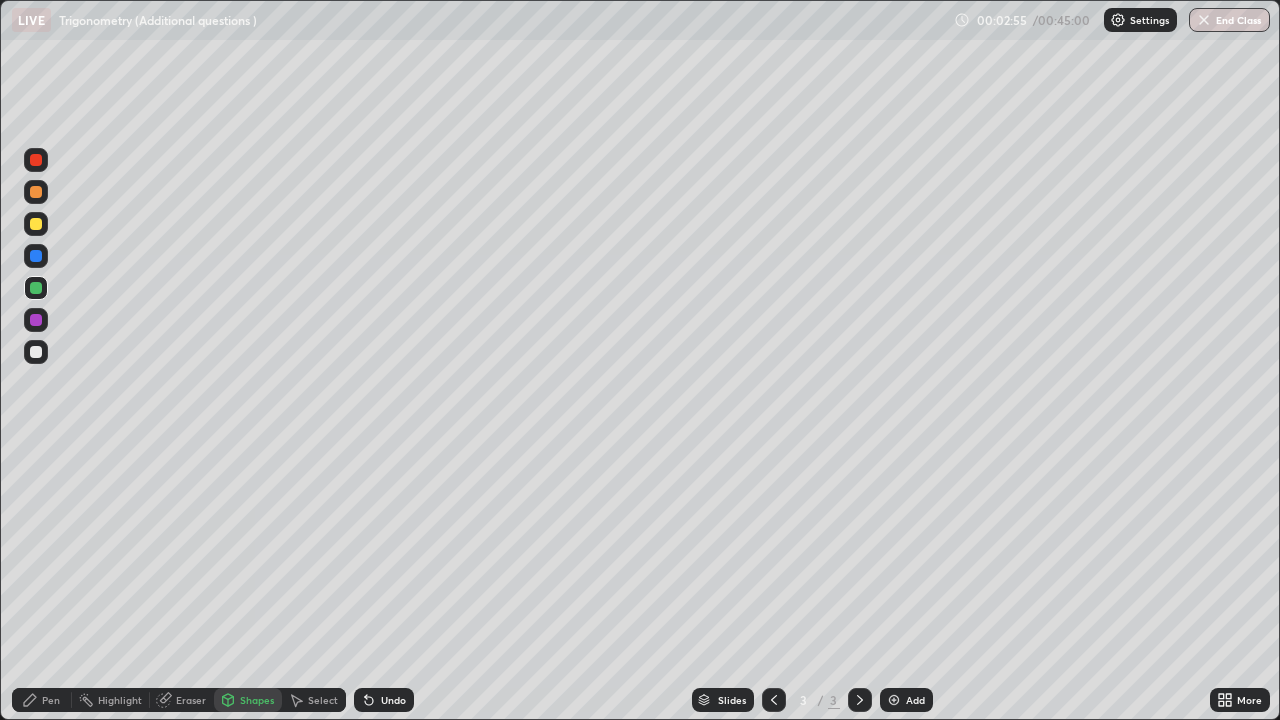 click on "Undo" at bounding box center (393, 700) 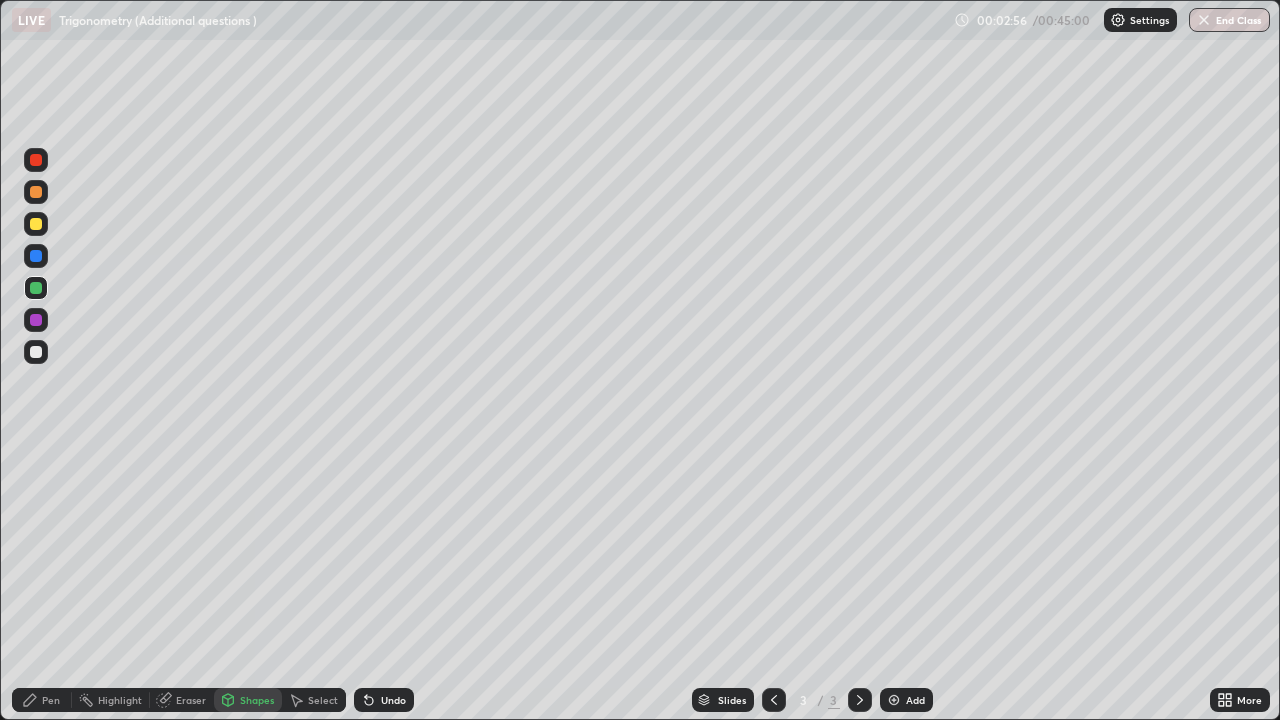 click on "Undo" at bounding box center [393, 700] 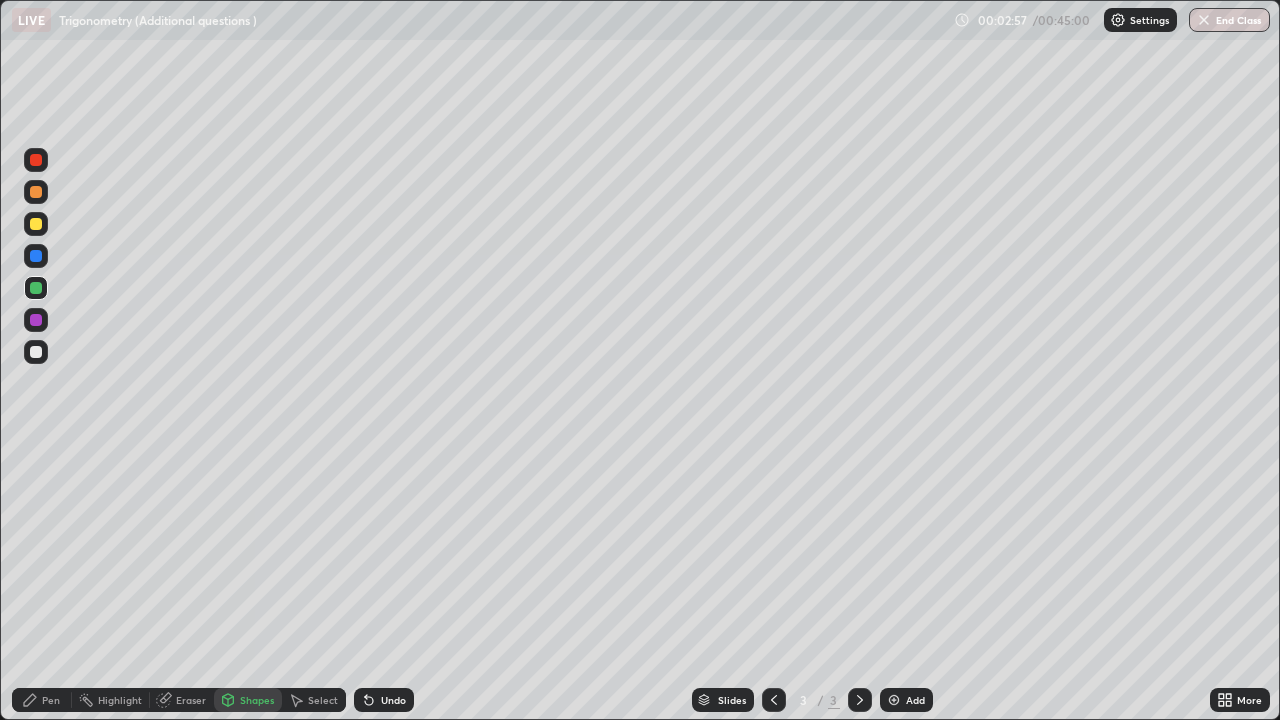 click on "Pen" at bounding box center (42, 700) 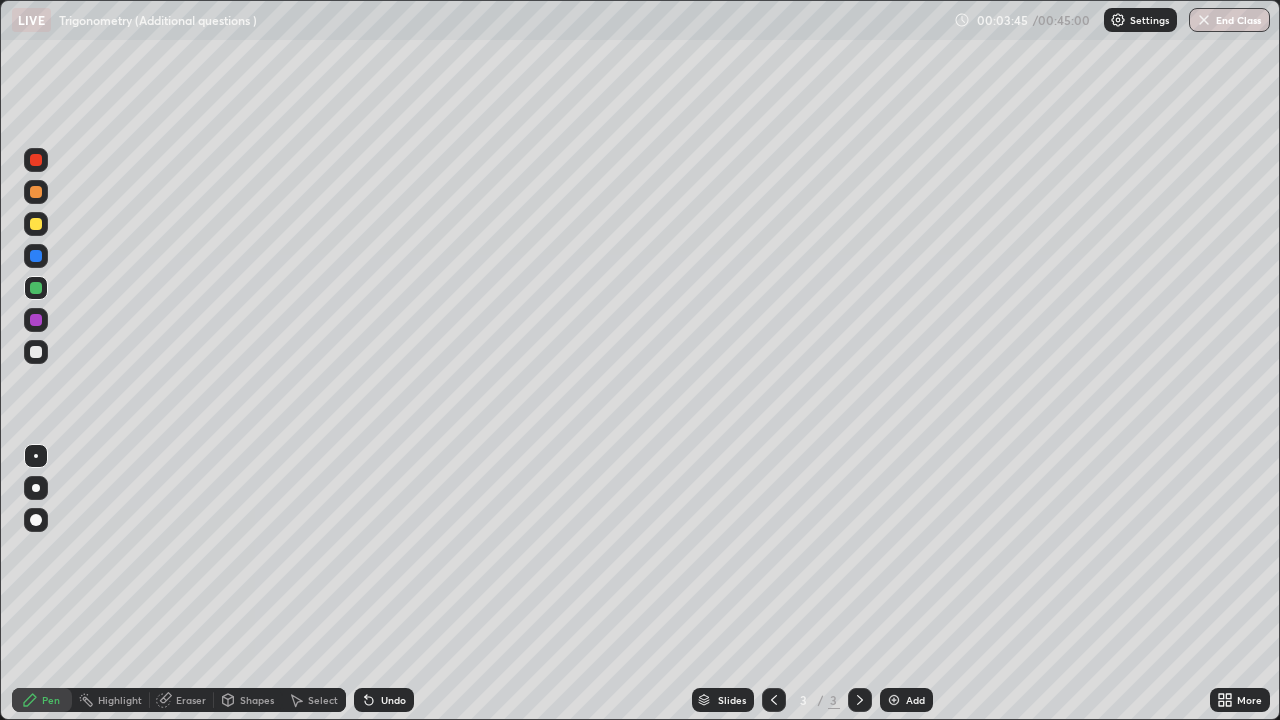 click on "Add" at bounding box center [915, 700] 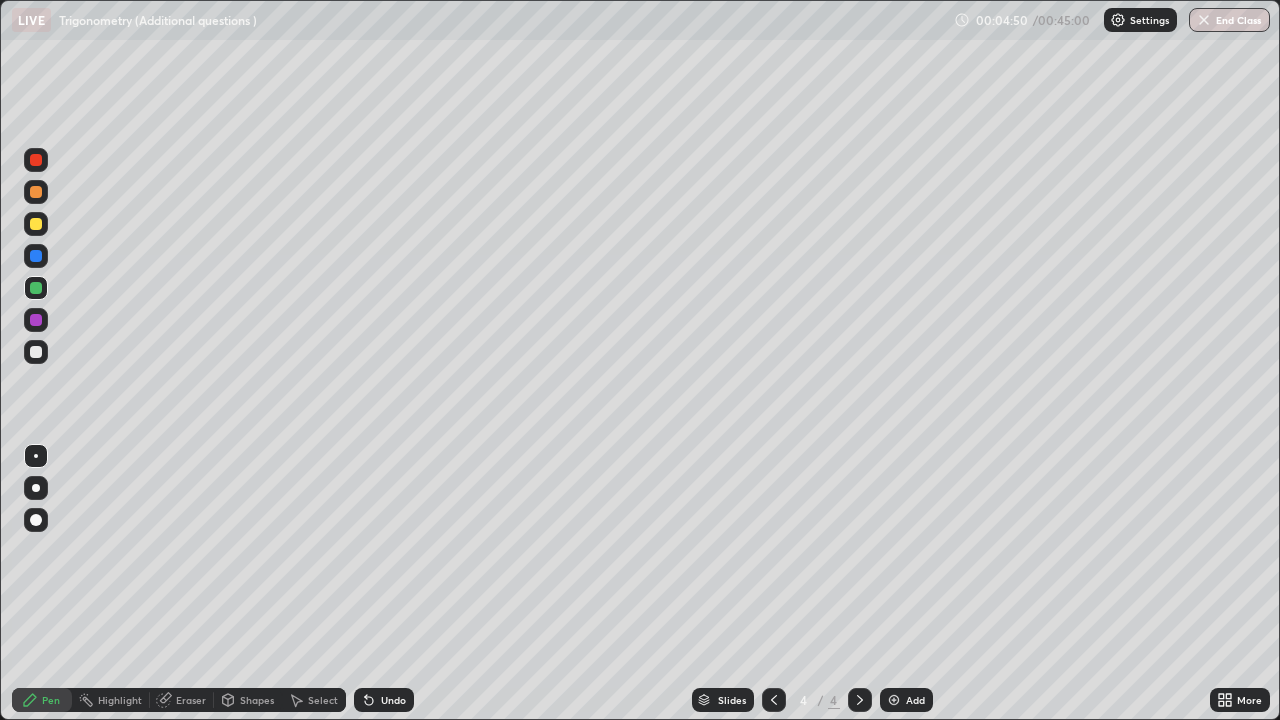click at bounding box center [36, 352] 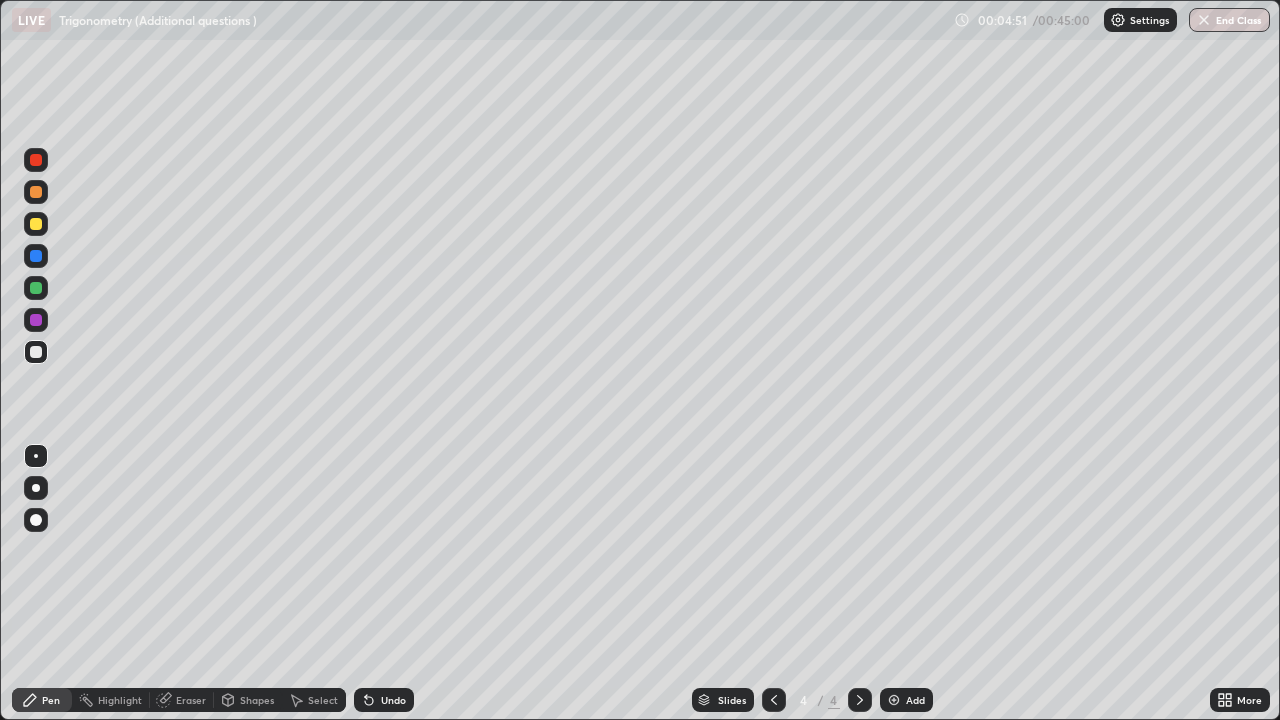 click at bounding box center (36, 488) 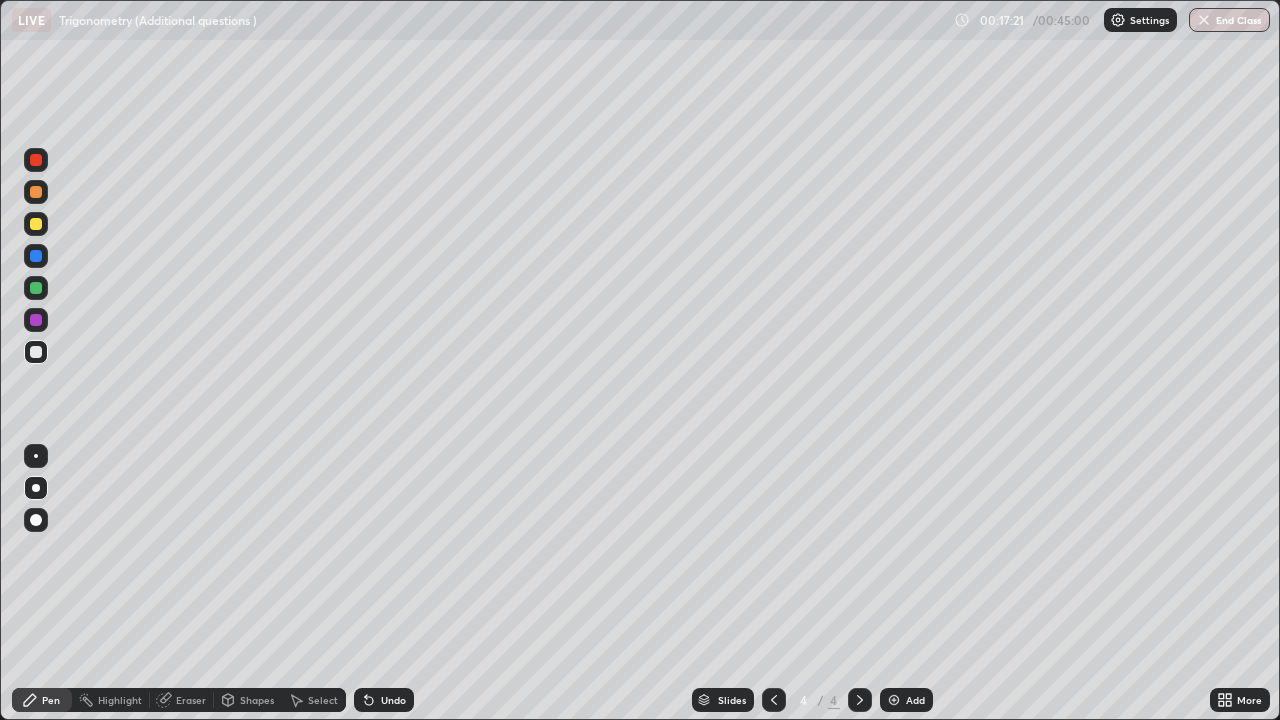 click at bounding box center [894, 700] 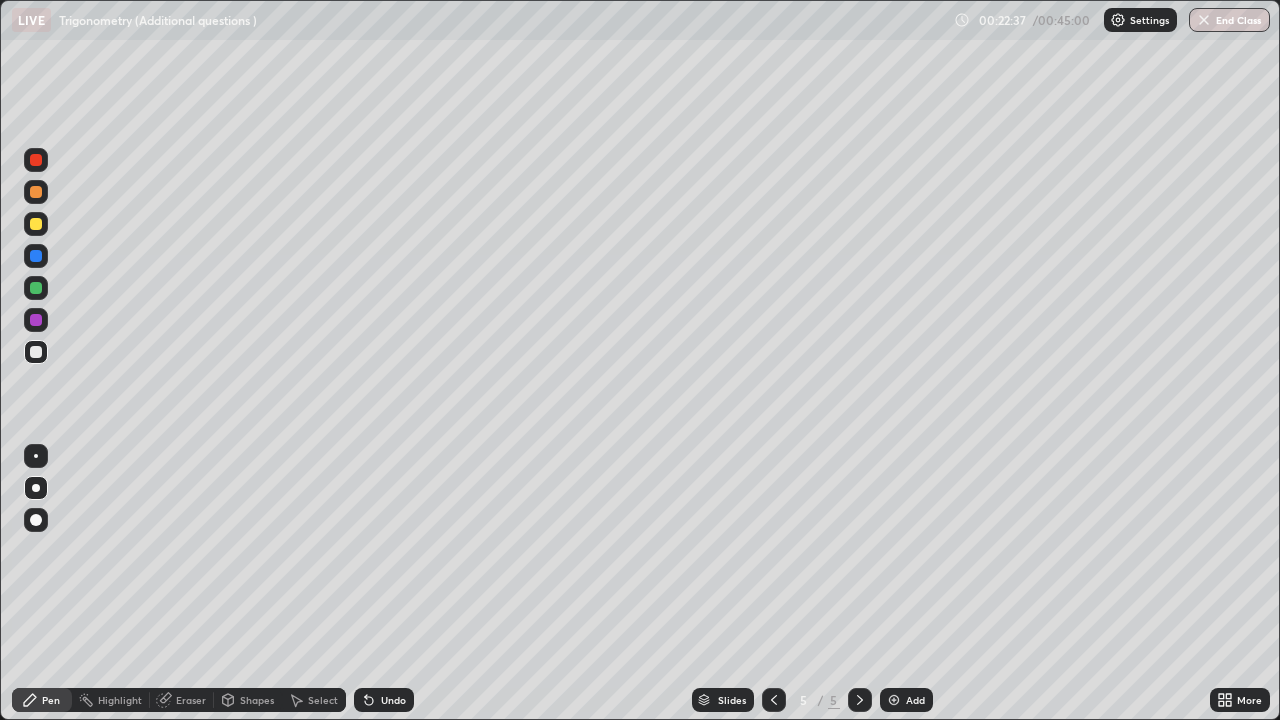 click at bounding box center [894, 700] 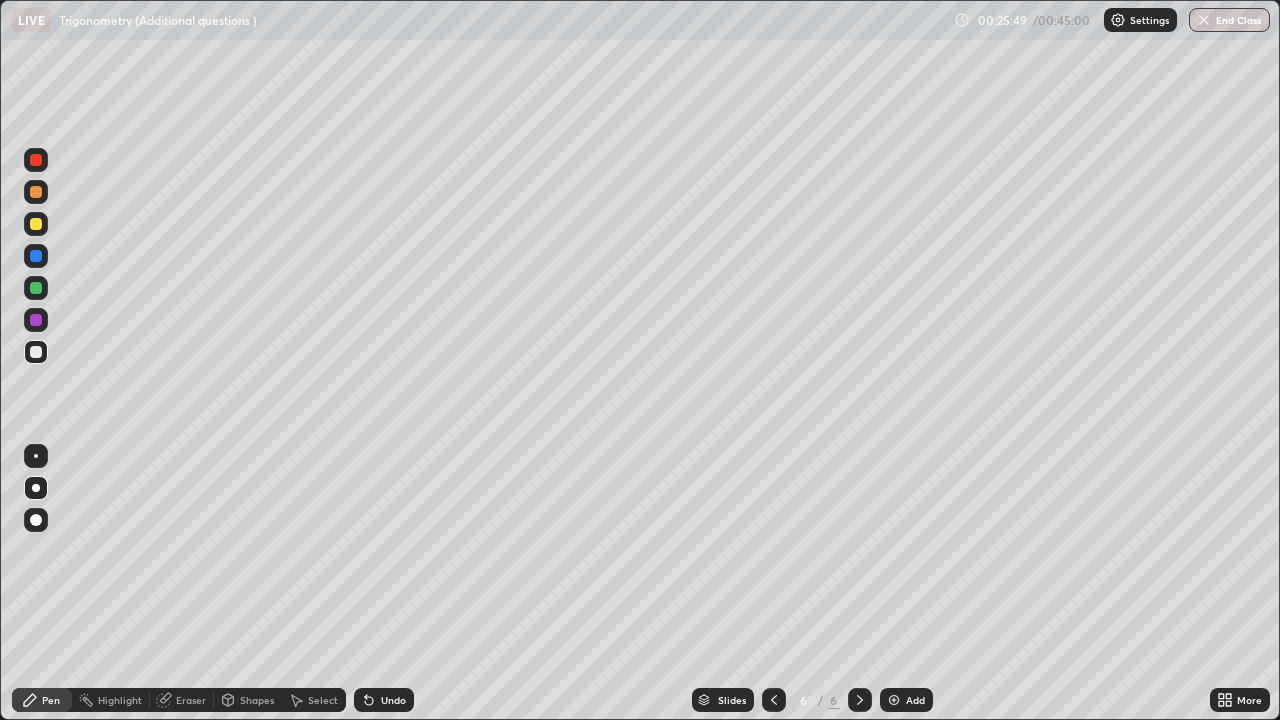 click at bounding box center (894, 700) 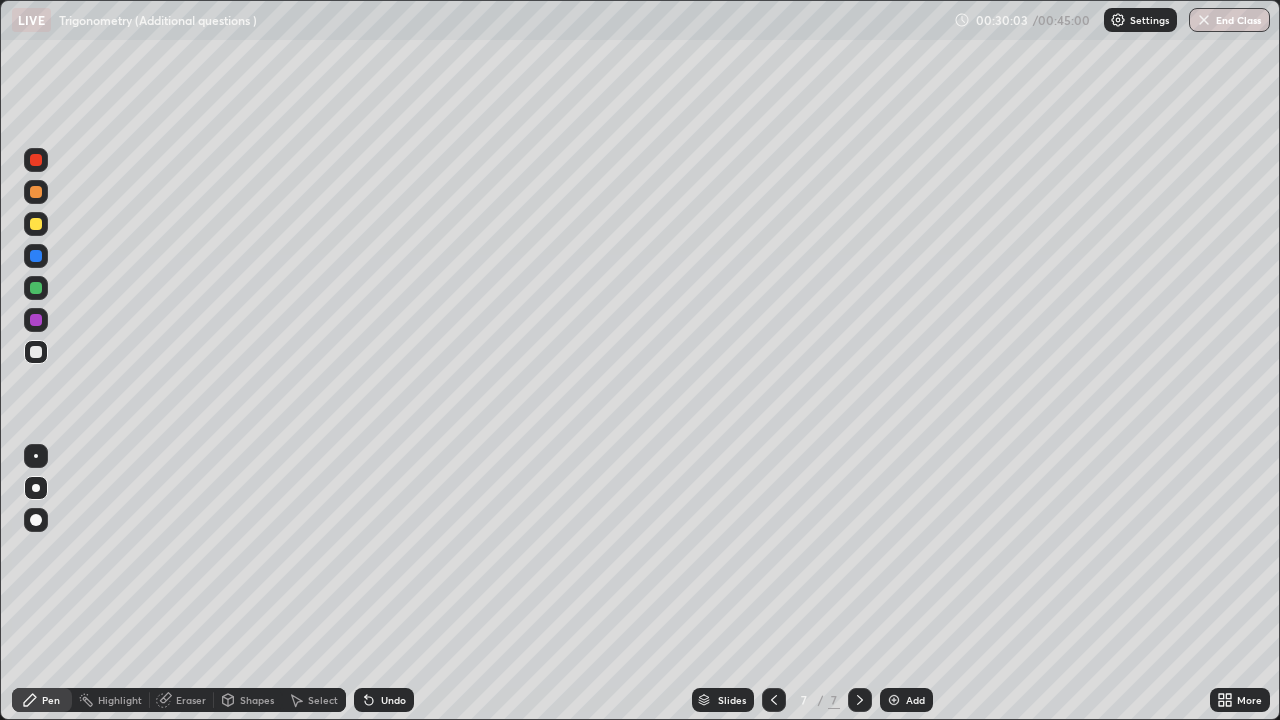 click at bounding box center [894, 700] 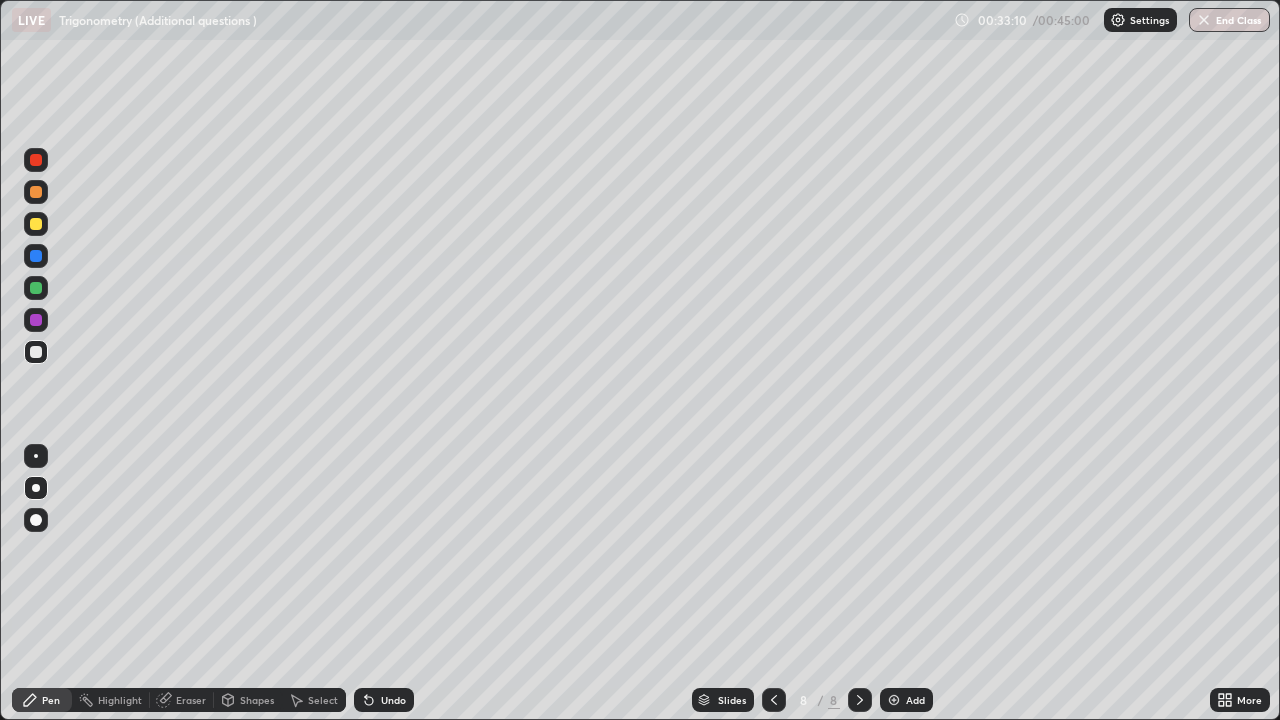 click at bounding box center [894, 700] 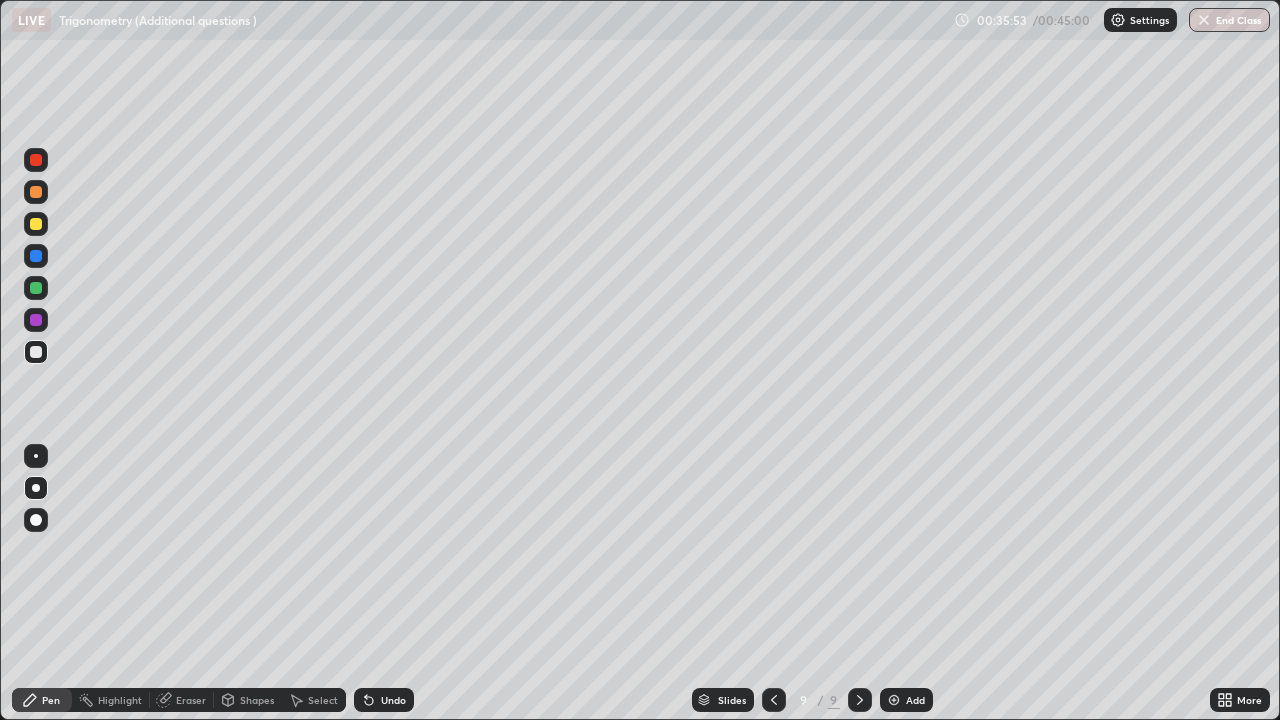 click at bounding box center [894, 700] 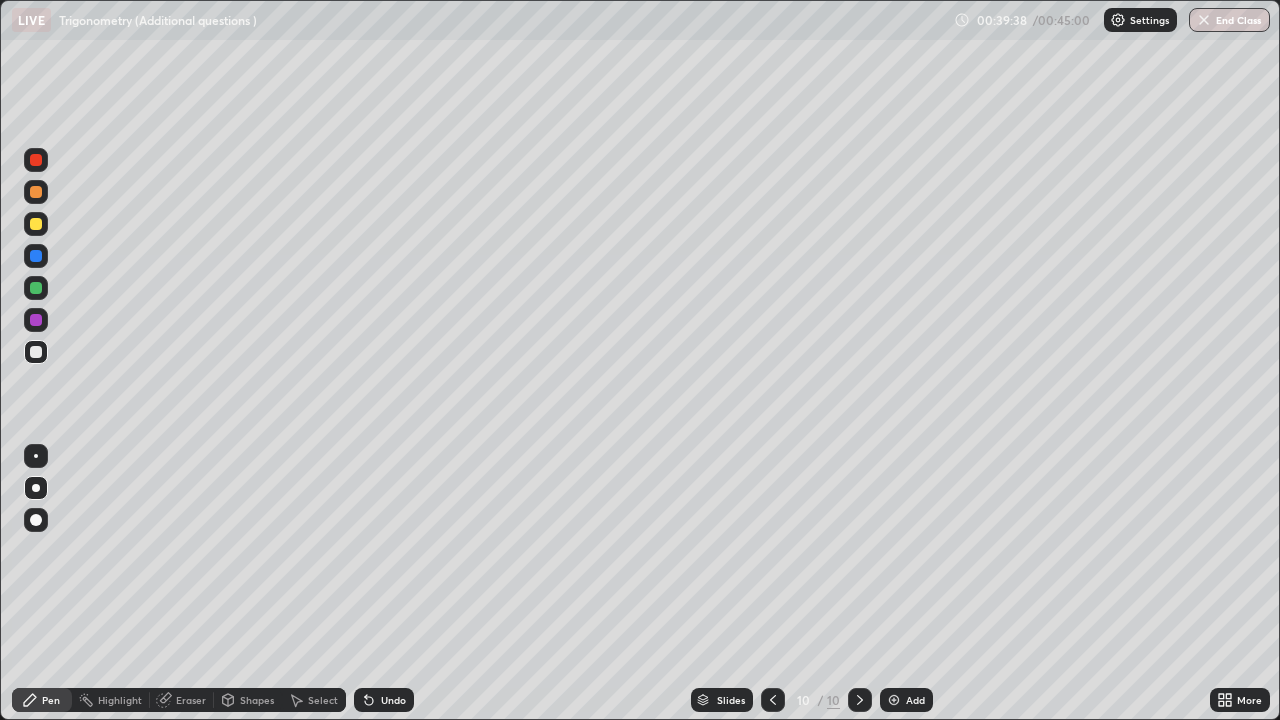 click at bounding box center [894, 700] 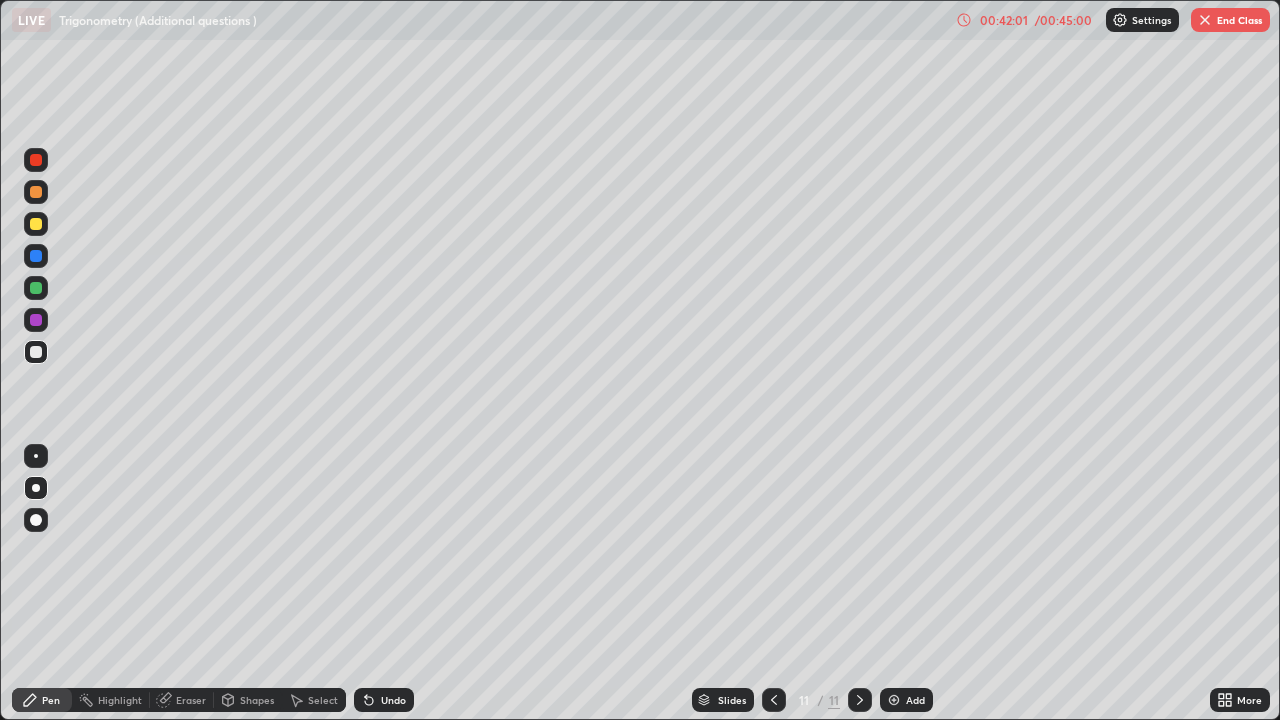 click on "Add" at bounding box center (906, 700) 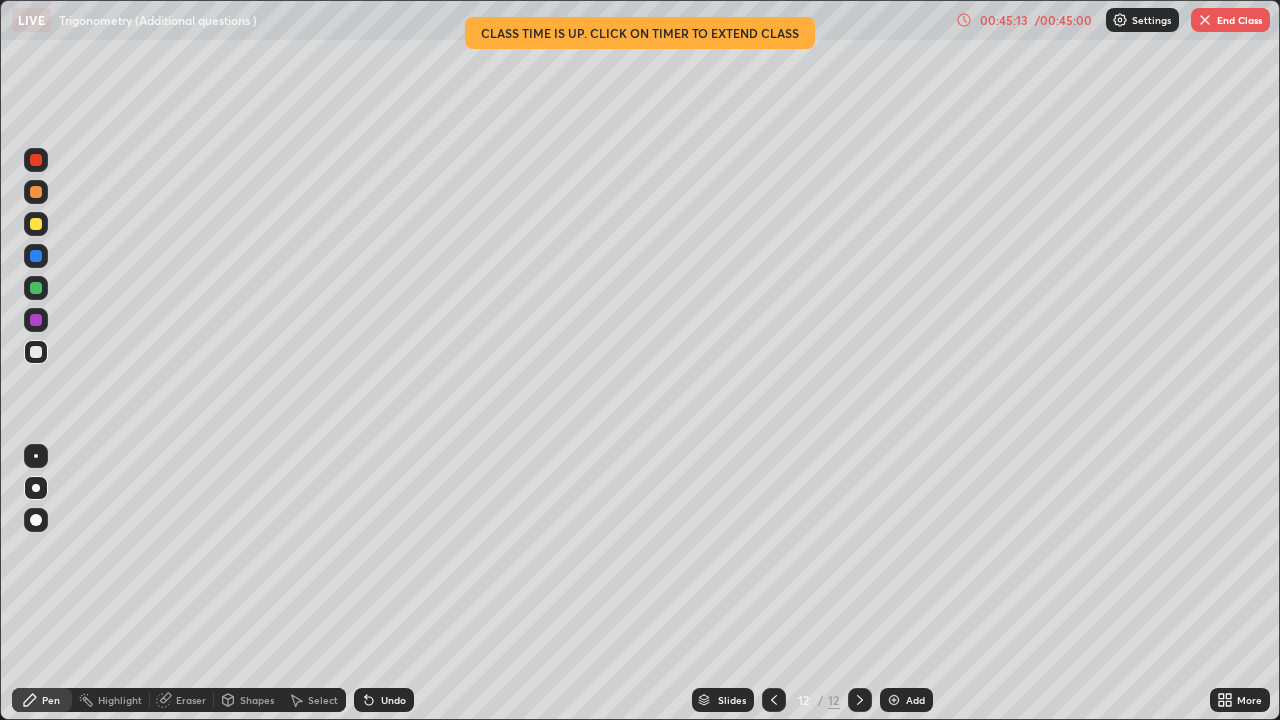 click on "End Class" at bounding box center [1230, 20] 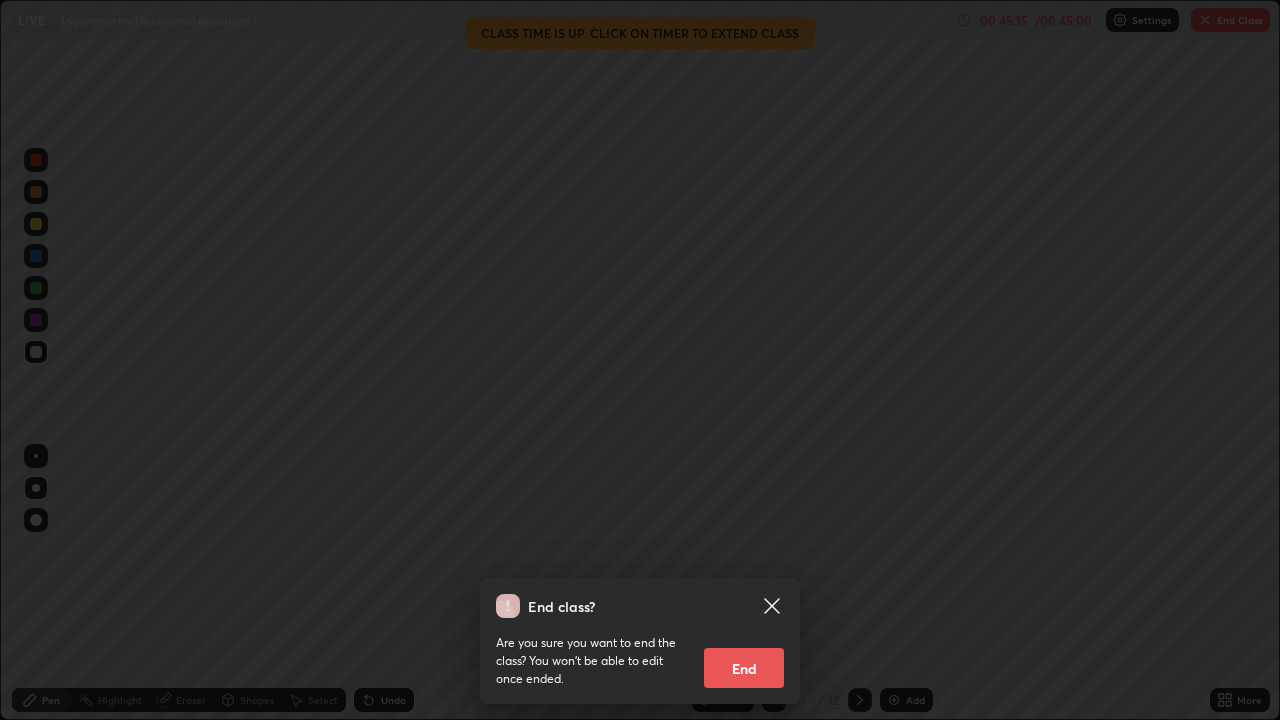 click on "End" at bounding box center [744, 668] 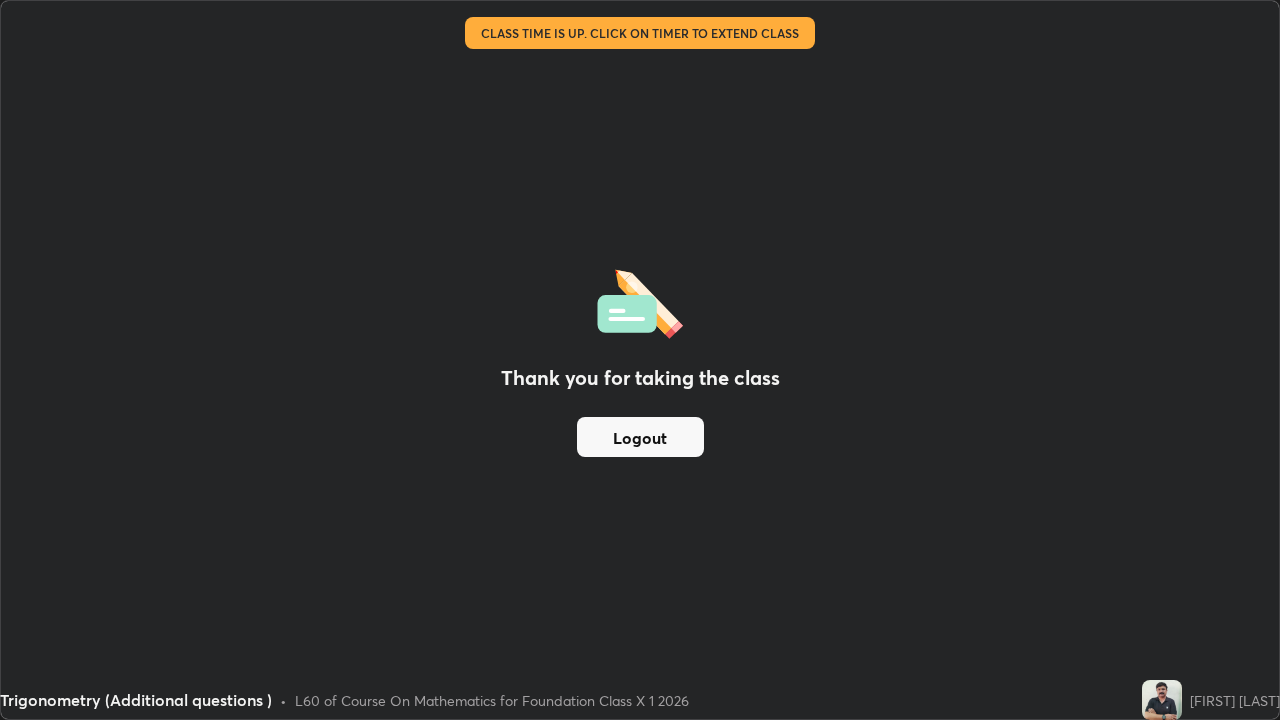click on "Thank you for taking the class Logout" at bounding box center (640, 360) 